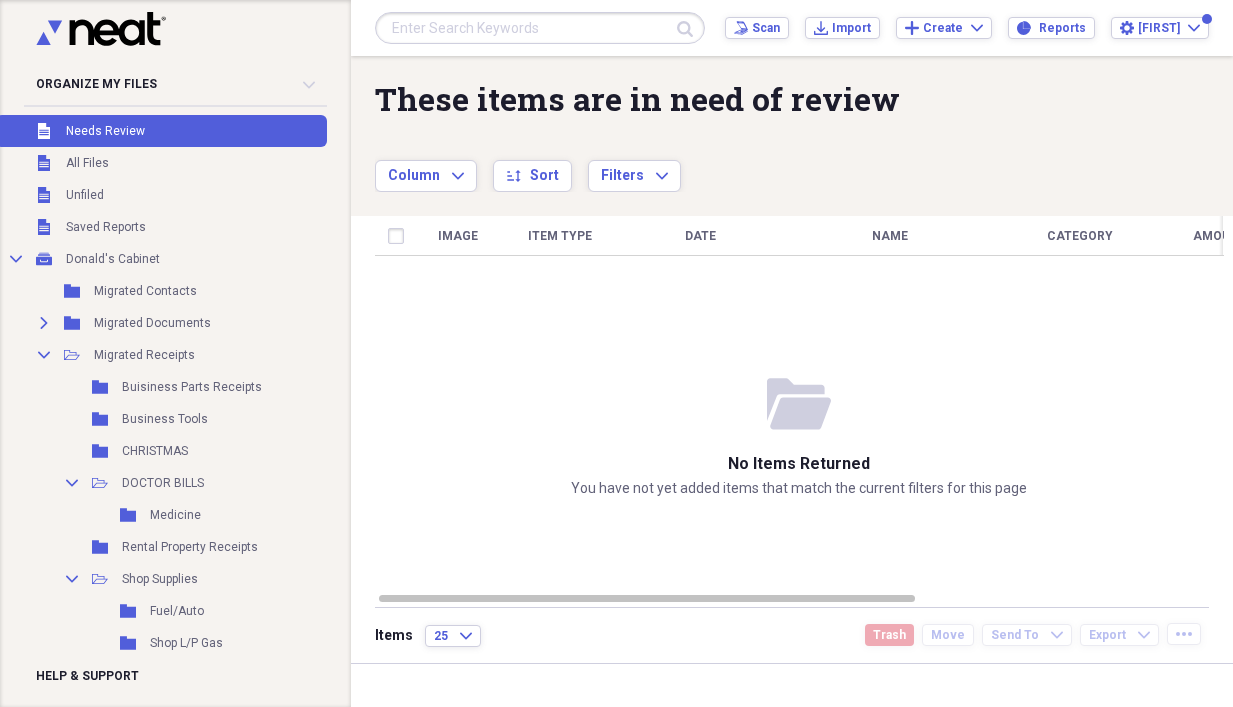 scroll, scrollTop: 0, scrollLeft: 0, axis: both 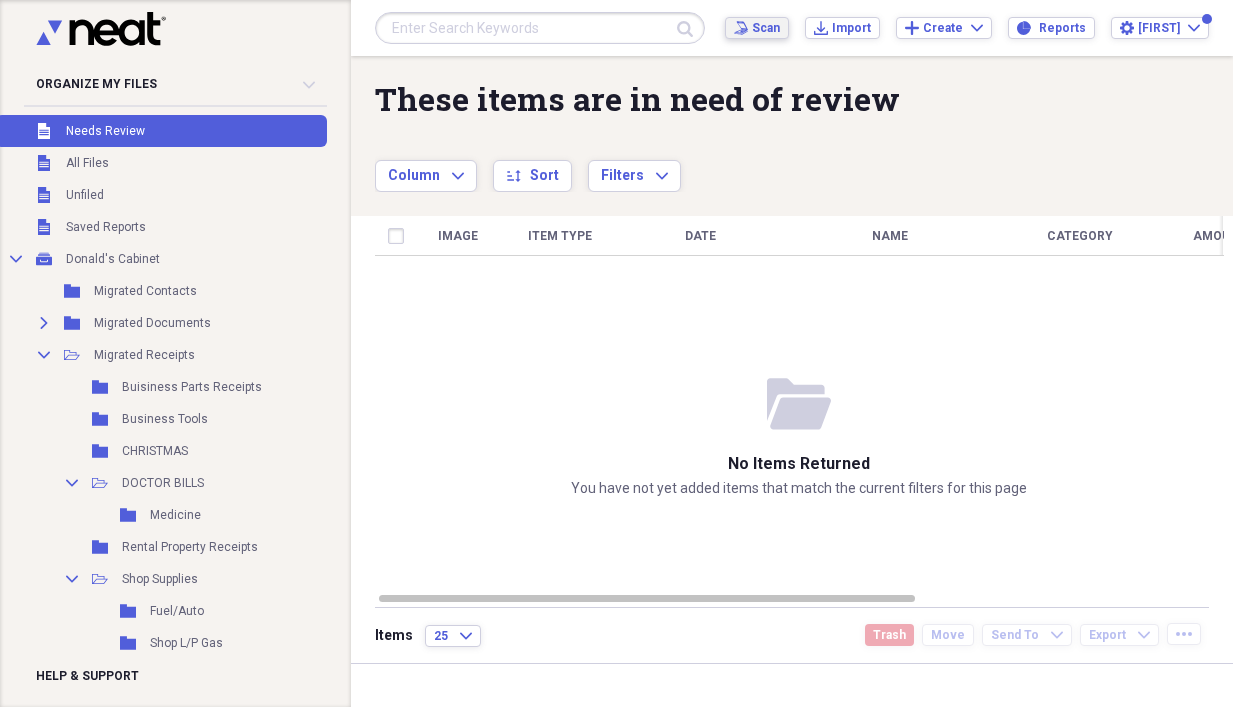 click on "Scan Scan" at bounding box center (757, 28) 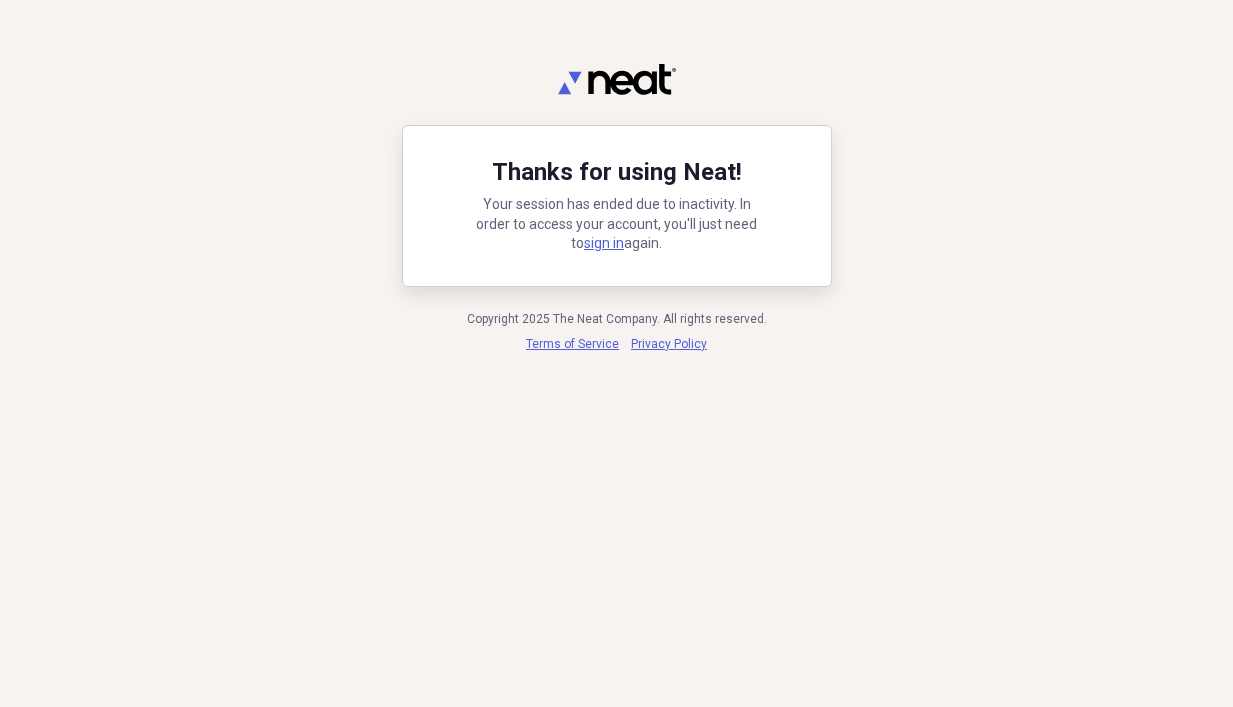 scroll, scrollTop: 0, scrollLeft: 0, axis: both 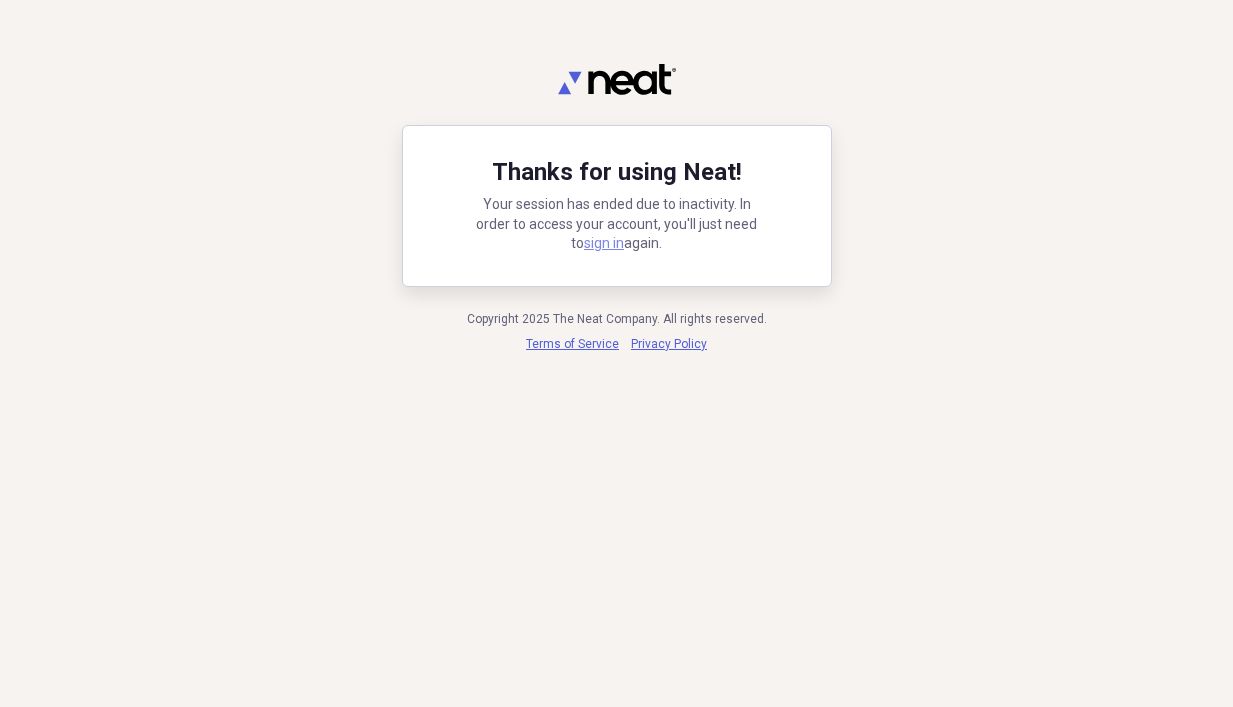 click on "sign in" at bounding box center (604, 243) 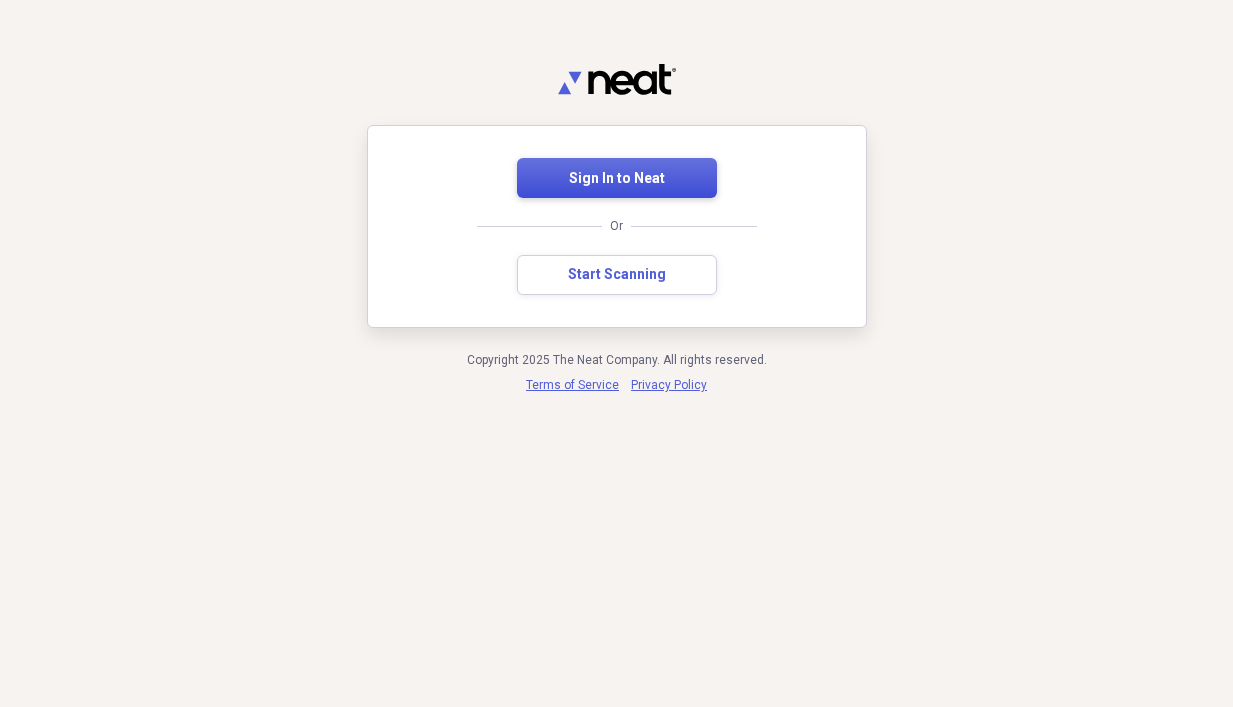 click on "Sign In to Neat" at bounding box center [617, 179] 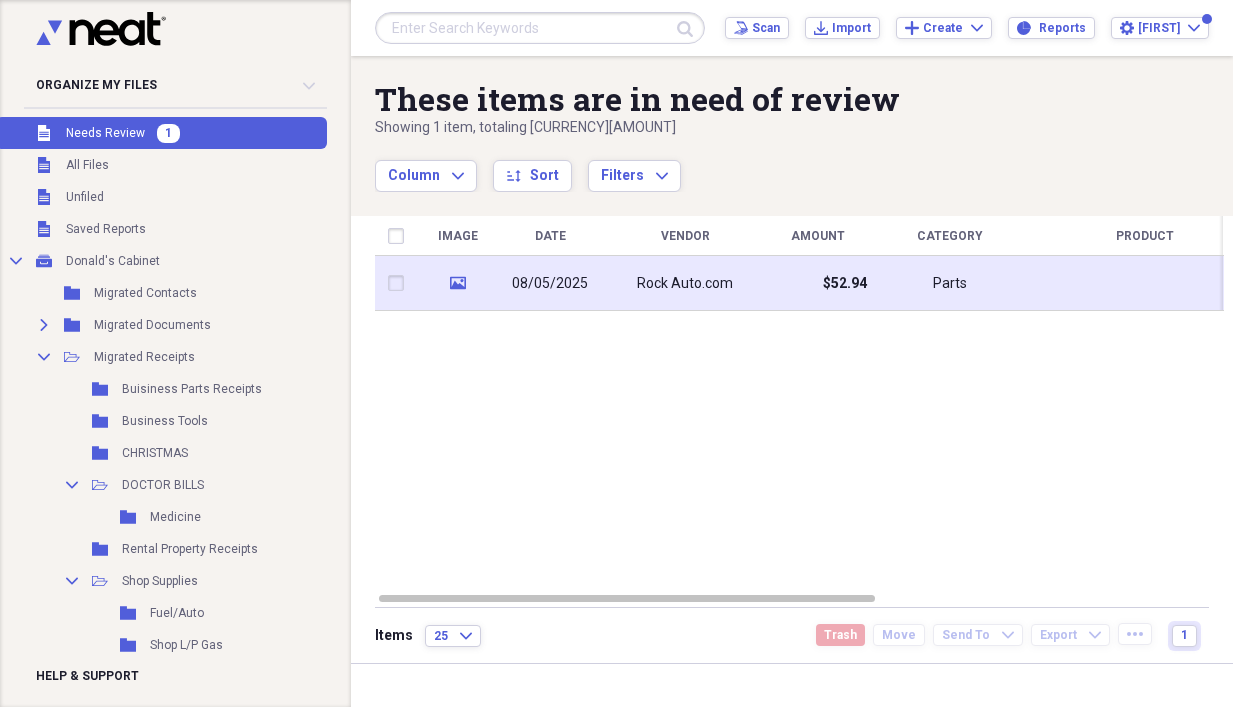 click on "Rock Auto.com" at bounding box center (685, 283) 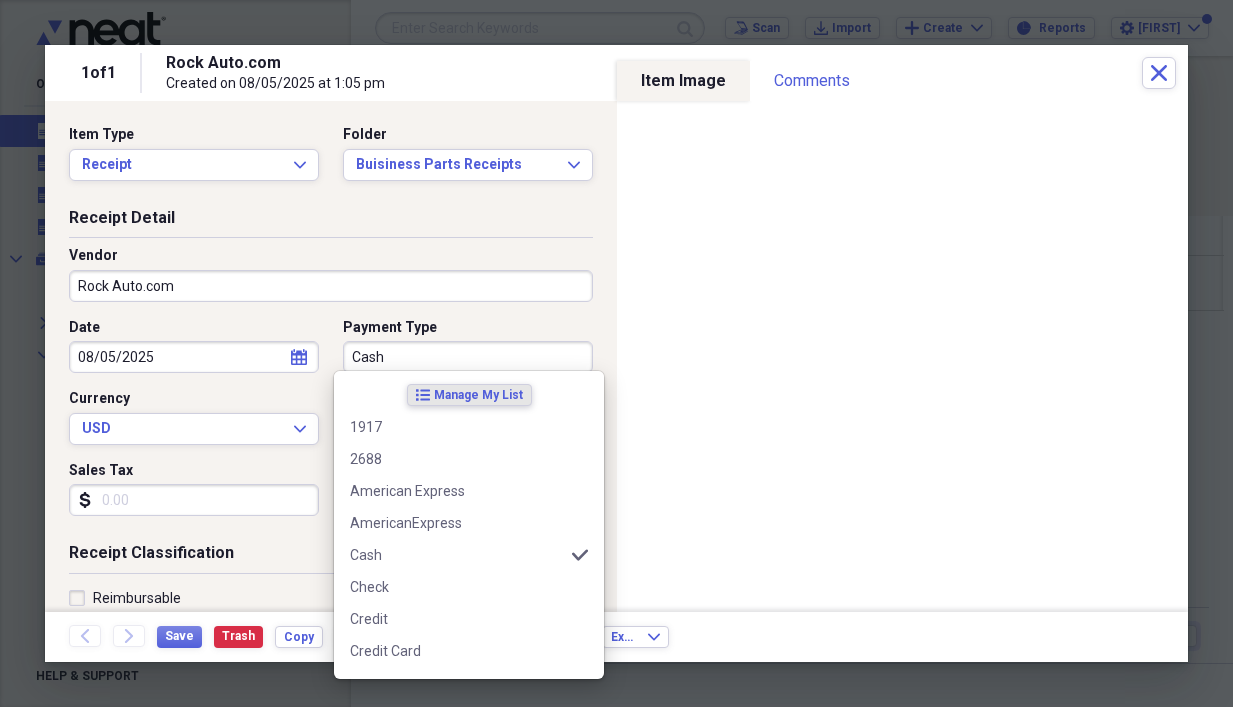 click on "Cash" at bounding box center [468, 357] 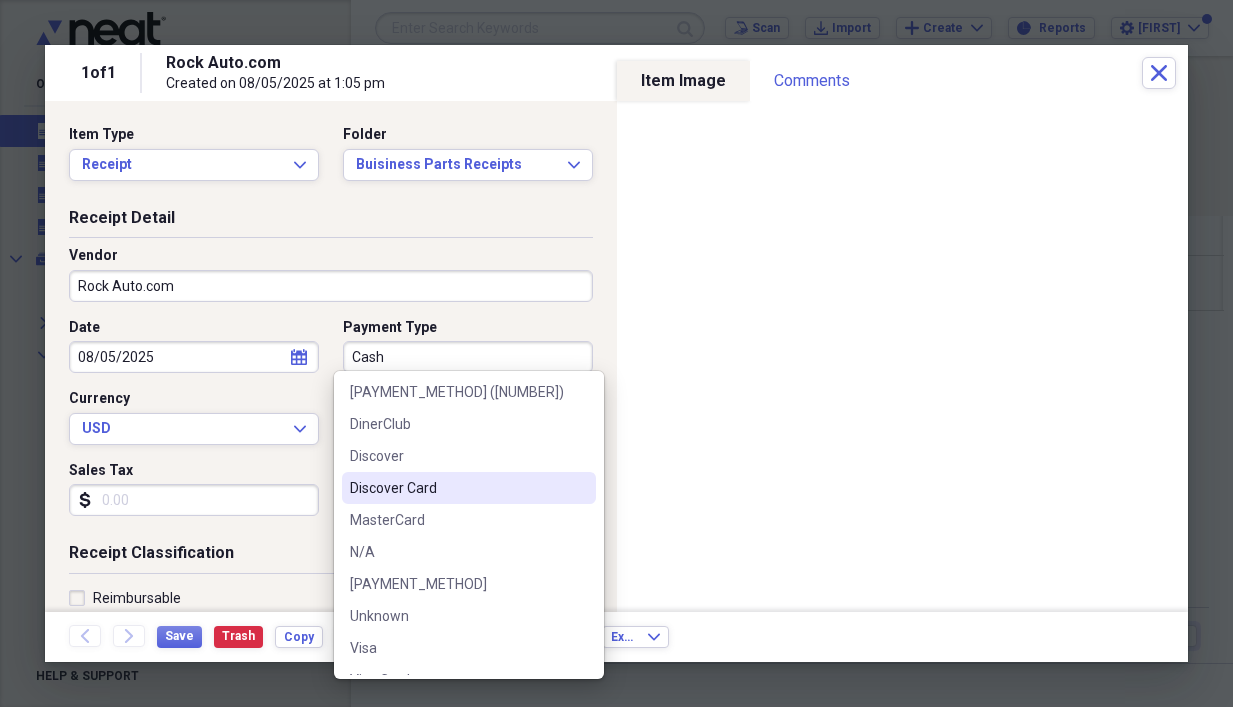 scroll, scrollTop: 380, scrollLeft: 0, axis: vertical 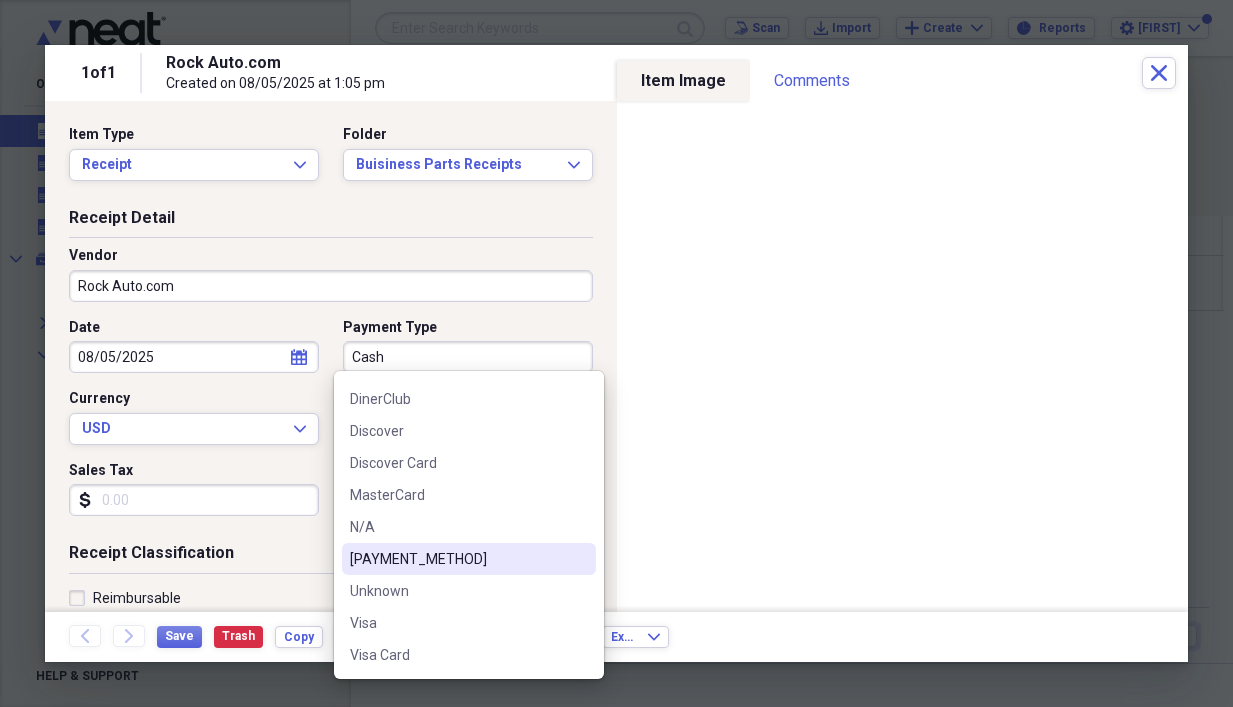 click on "[PAYMENT_METHOD]" at bounding box center (457, 559) 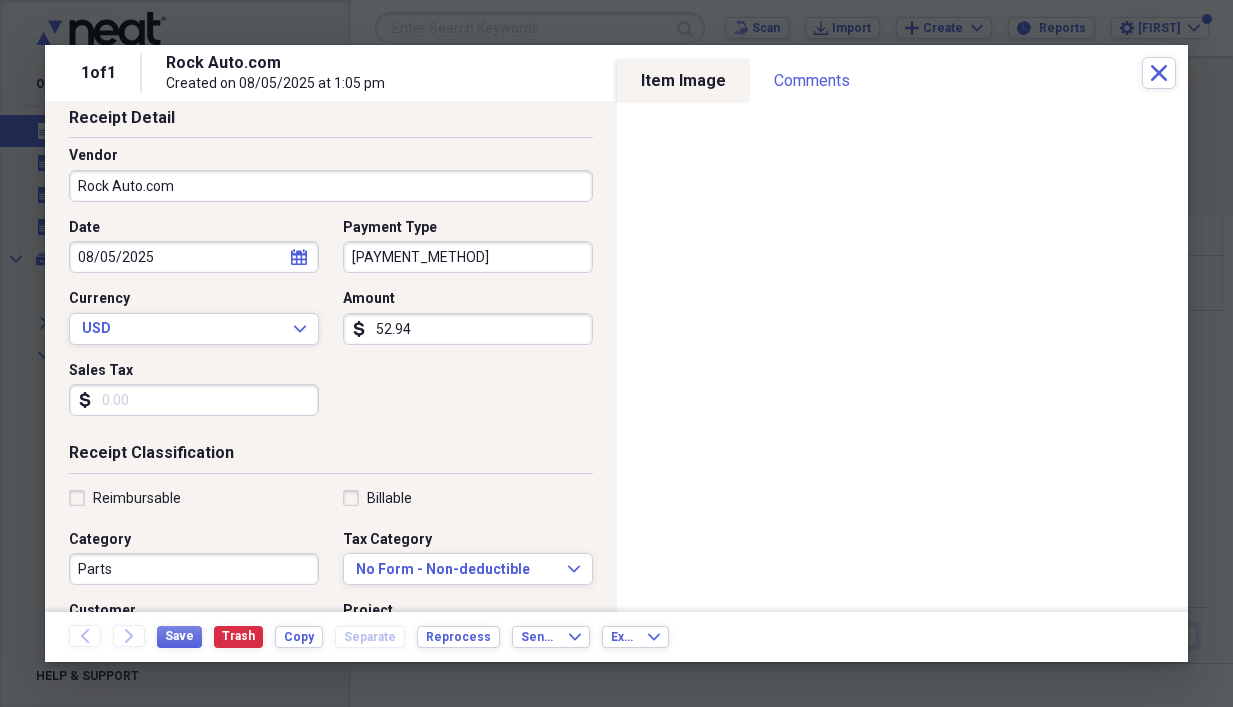 scroll, scrollTop: 200, scrollLeft: 0, axis: vertical 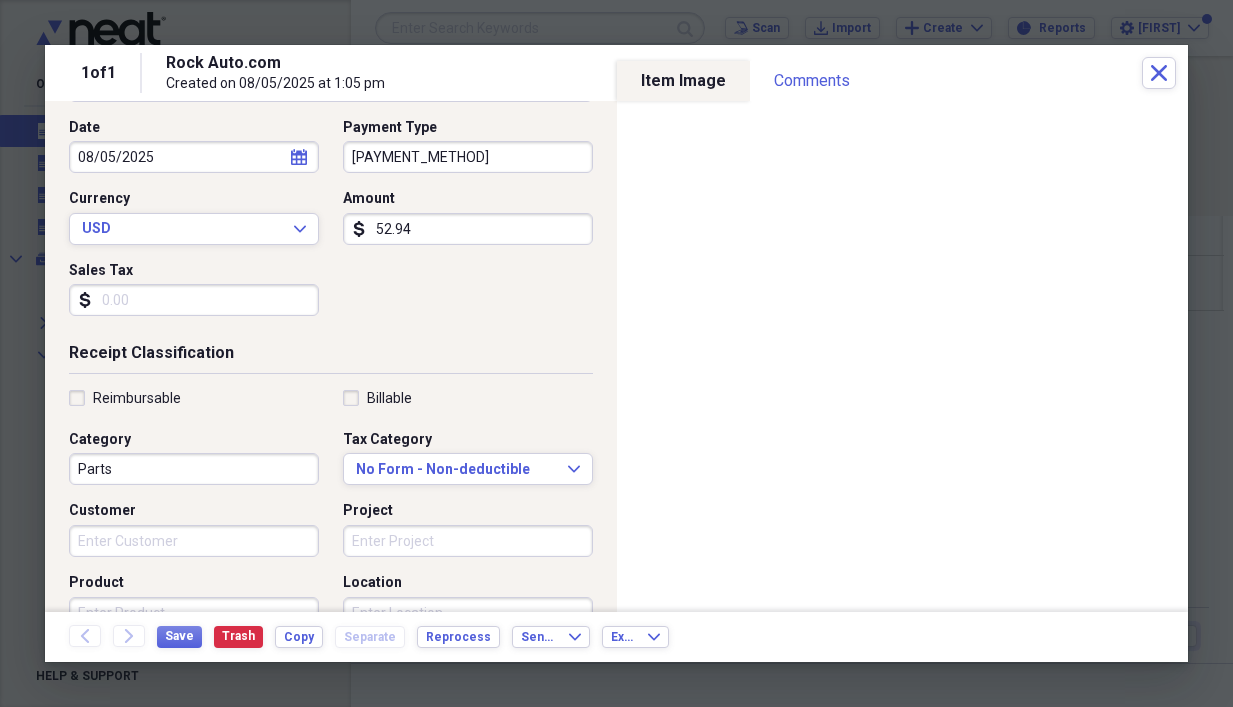 click on "Sales Tax" at bounding box center [194, 300] 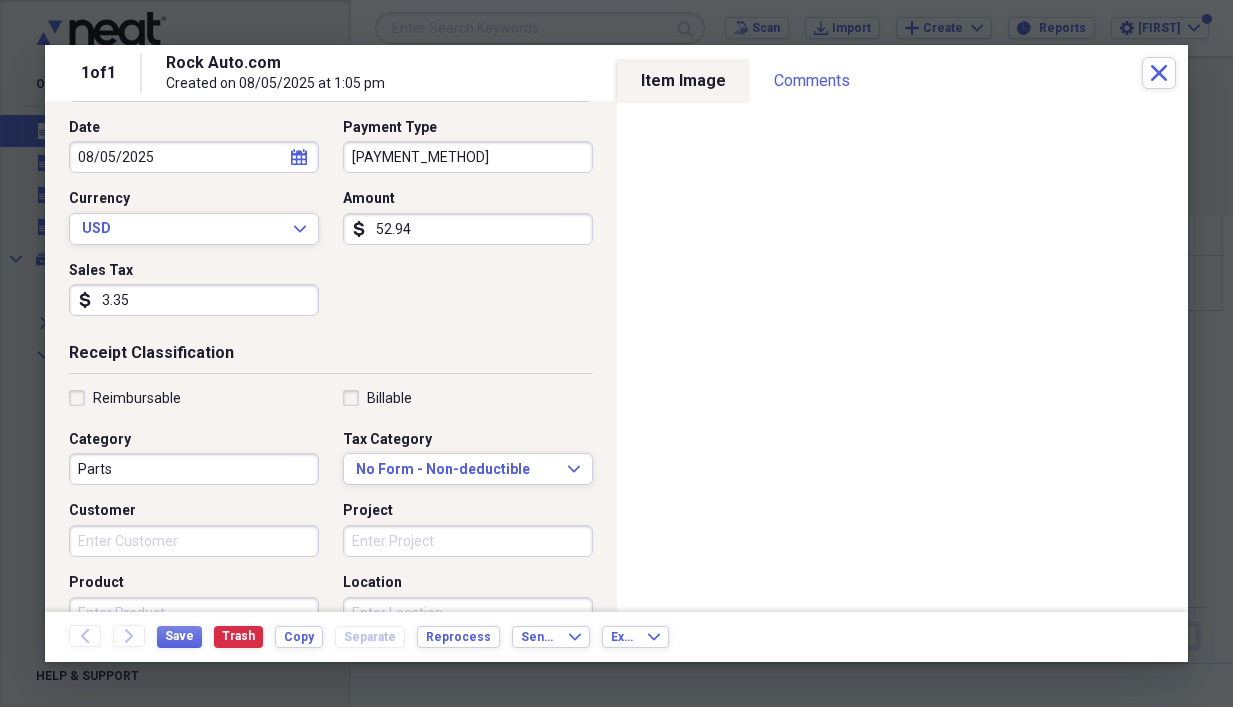 type on "3.35" 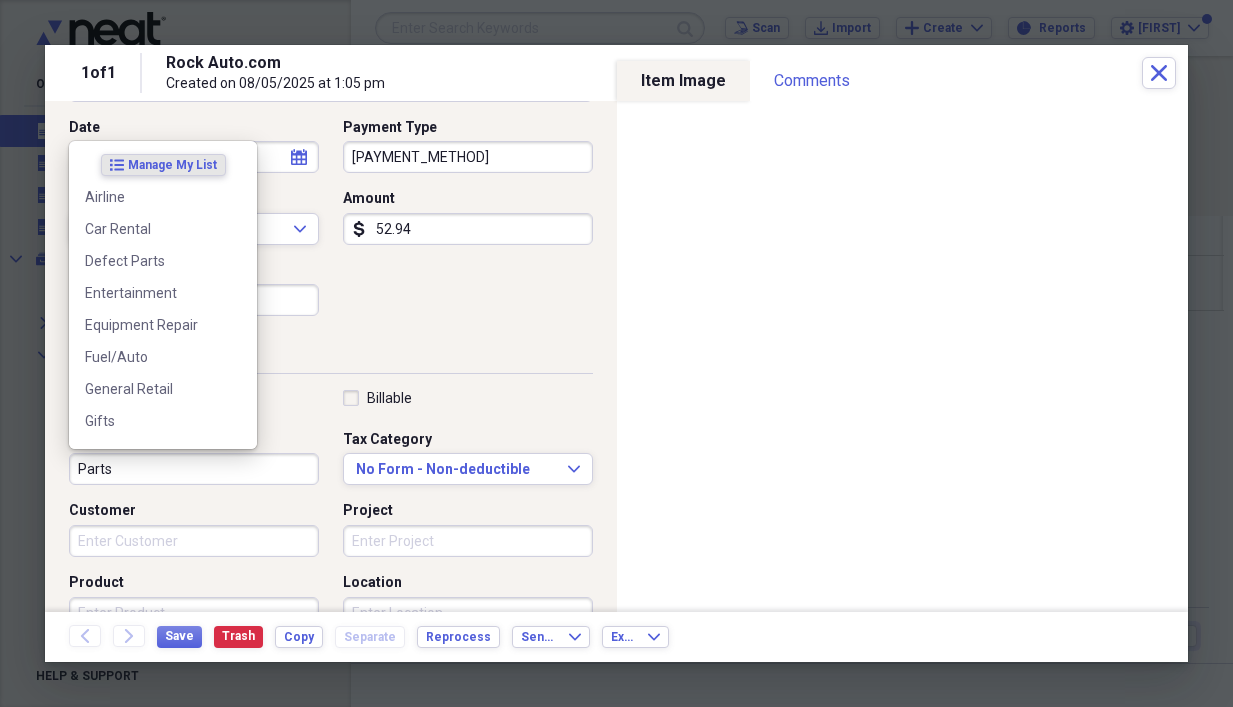 click on "Parts" at bounding box center [194, 469] 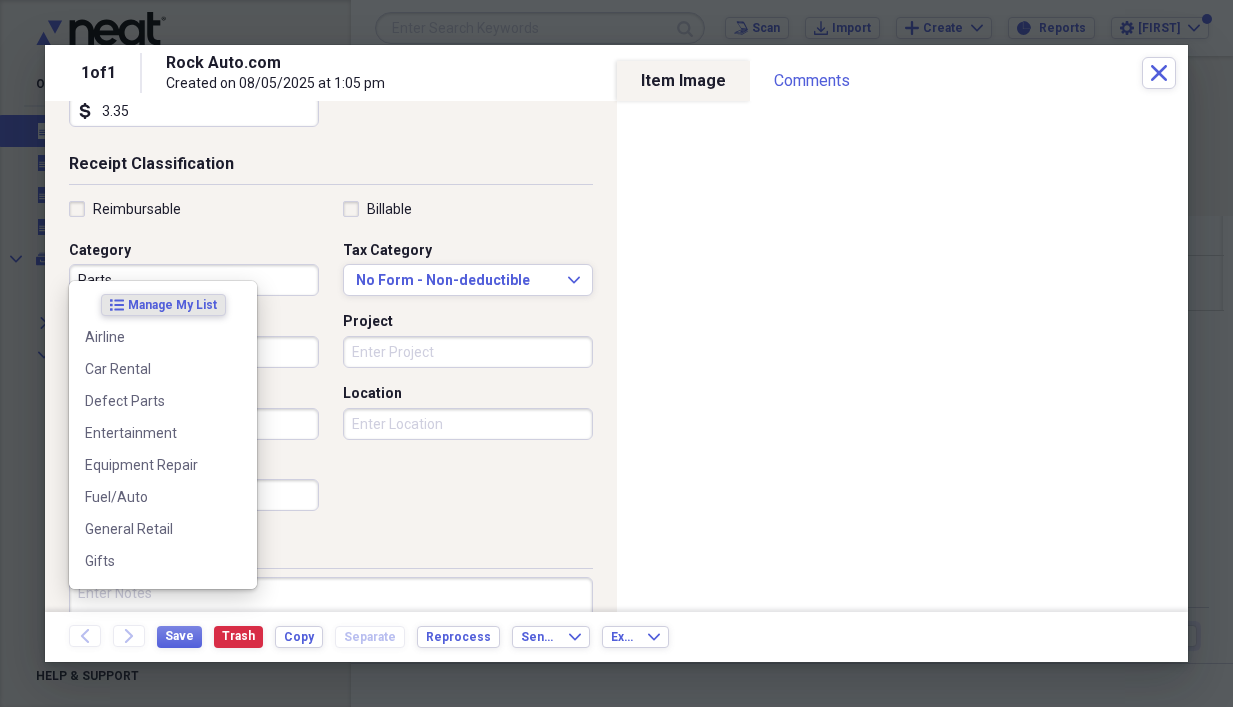 scroll, scrollTop: 400, scrollLeft: 0, axis: vertical 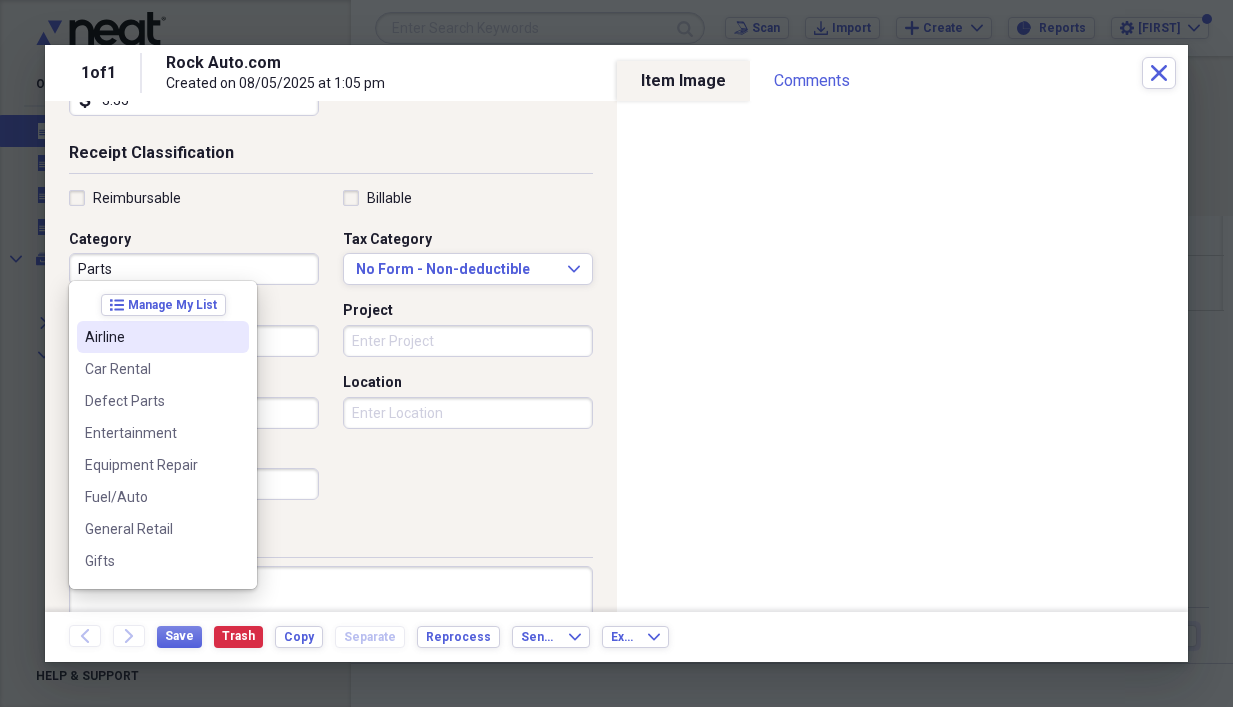 click on "Parts" at bounding box center (194, 269) 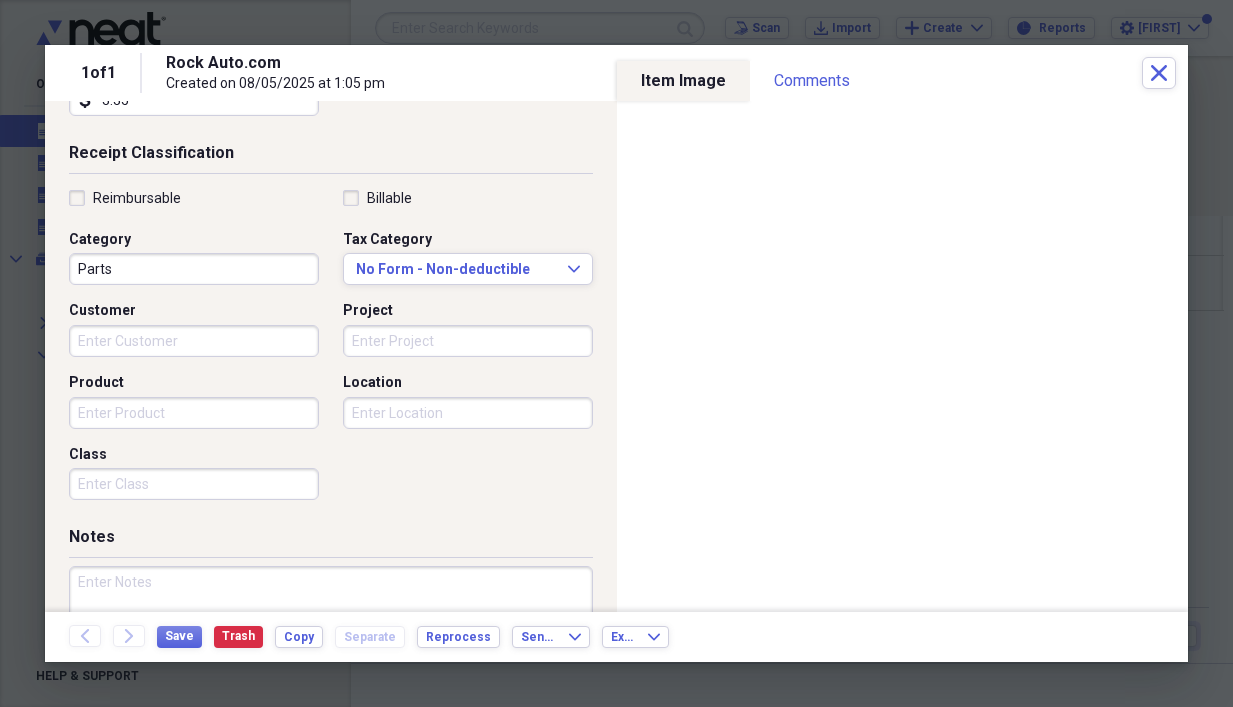 click on "Reimbursable Billable Category Parts Tax Category No Form - Non-deductible Expand Customer Project Product Location Class" at bounding box center [331, 349] 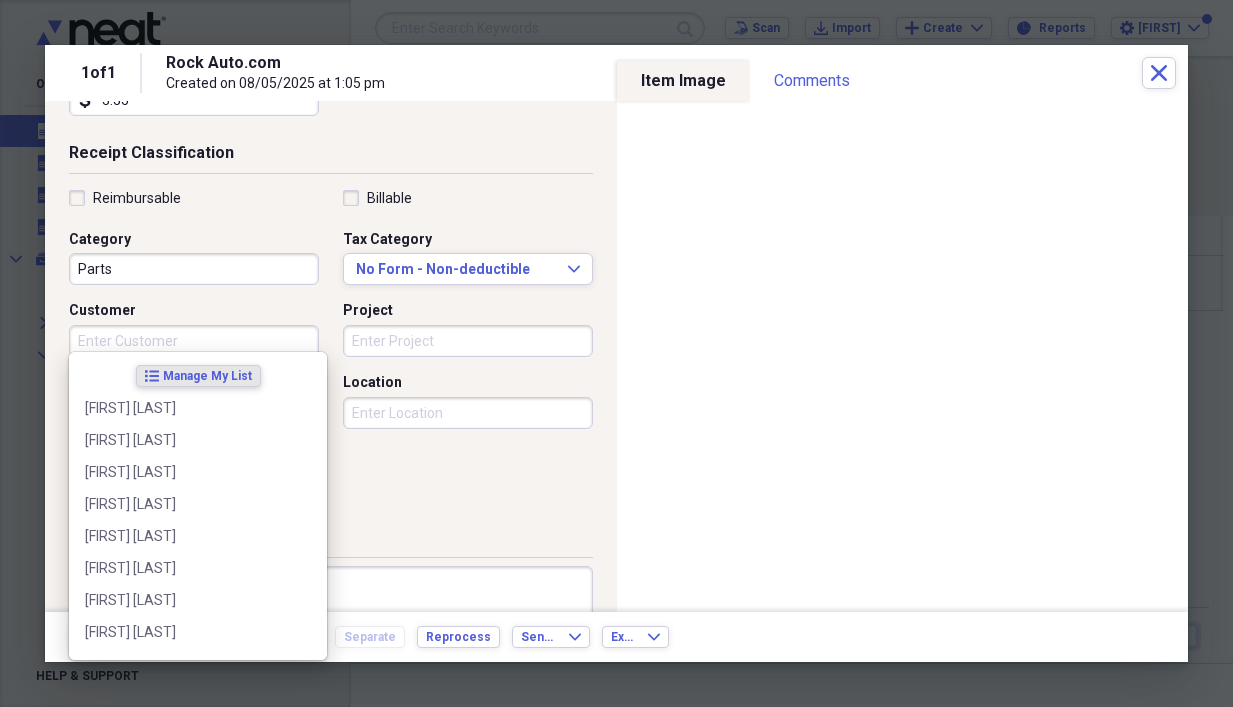 click on "Customer" at bounding box center [194, 341] 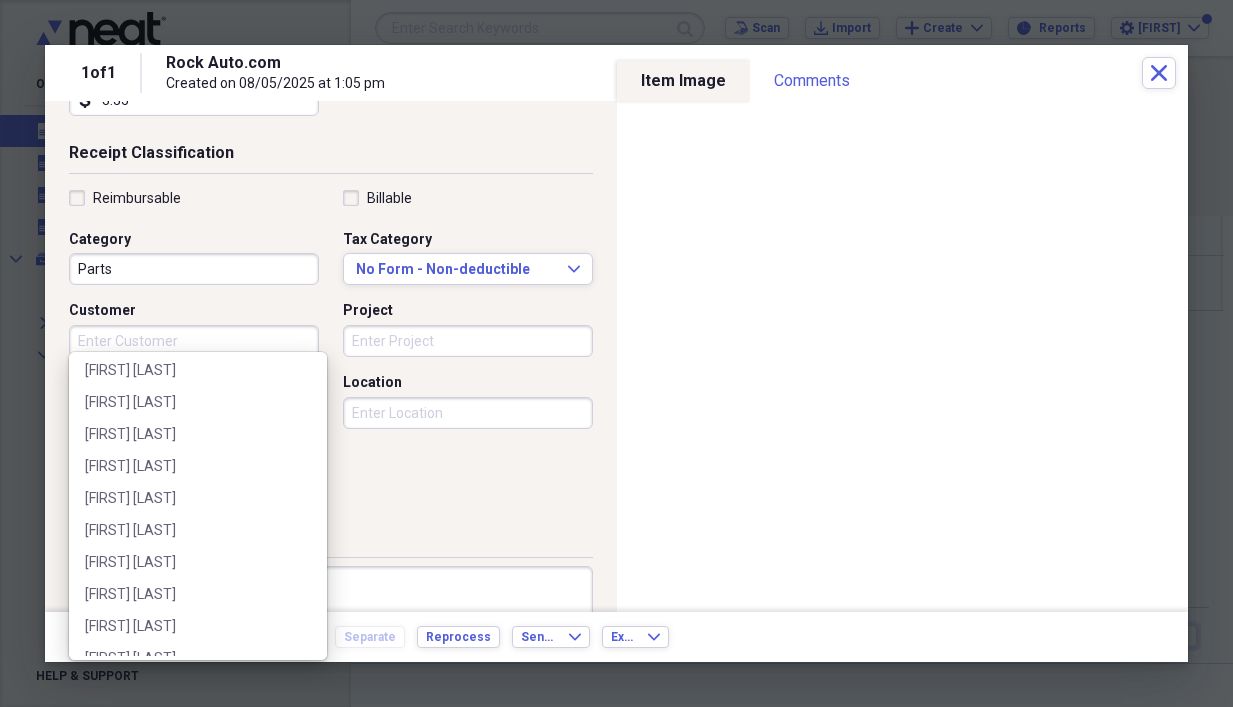 scroll, scrollTop: 3639, scrollLeft: 0, axis: vertical 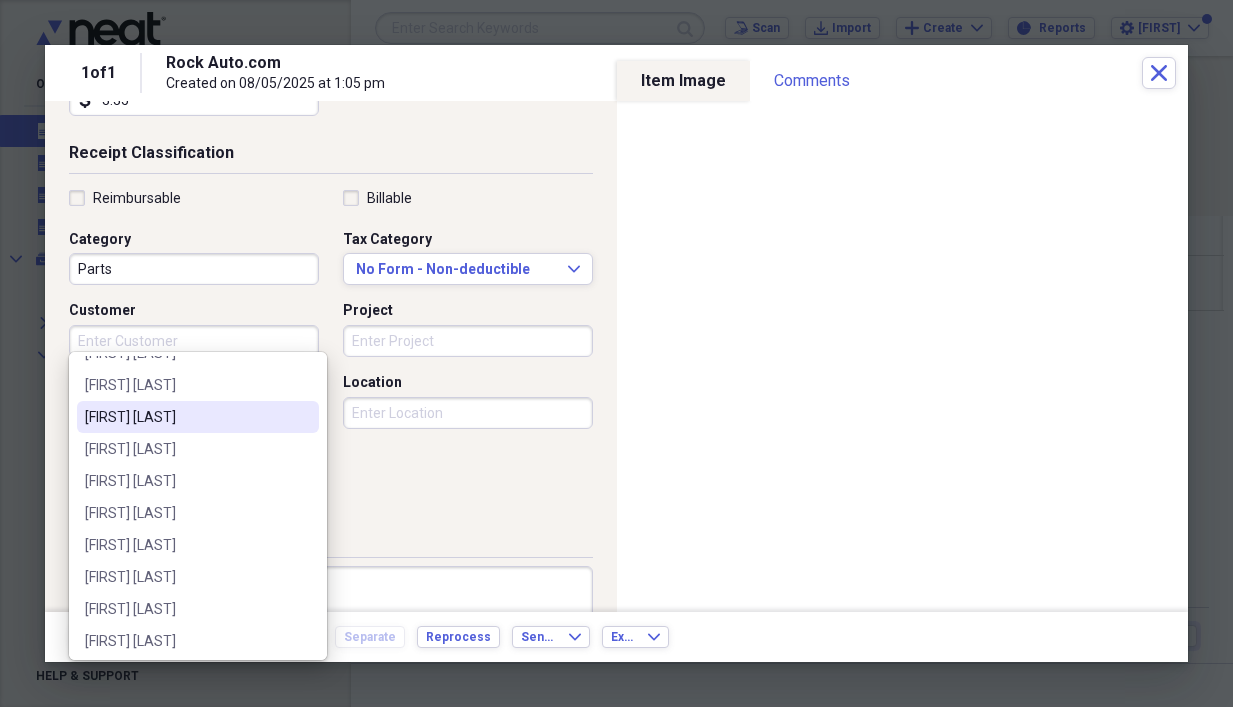 click on "[FIRST] [LAST]" at bounding box center [186, 417] 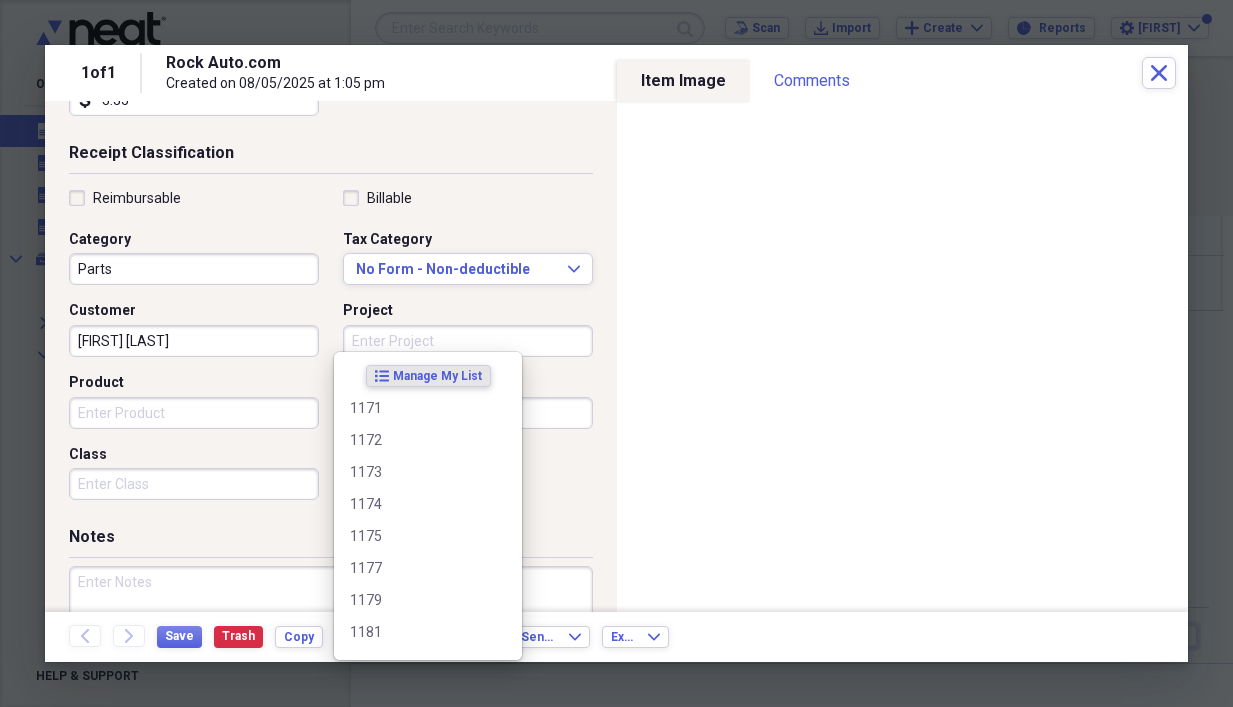 click on "Project" at bounding box center (468, 341) 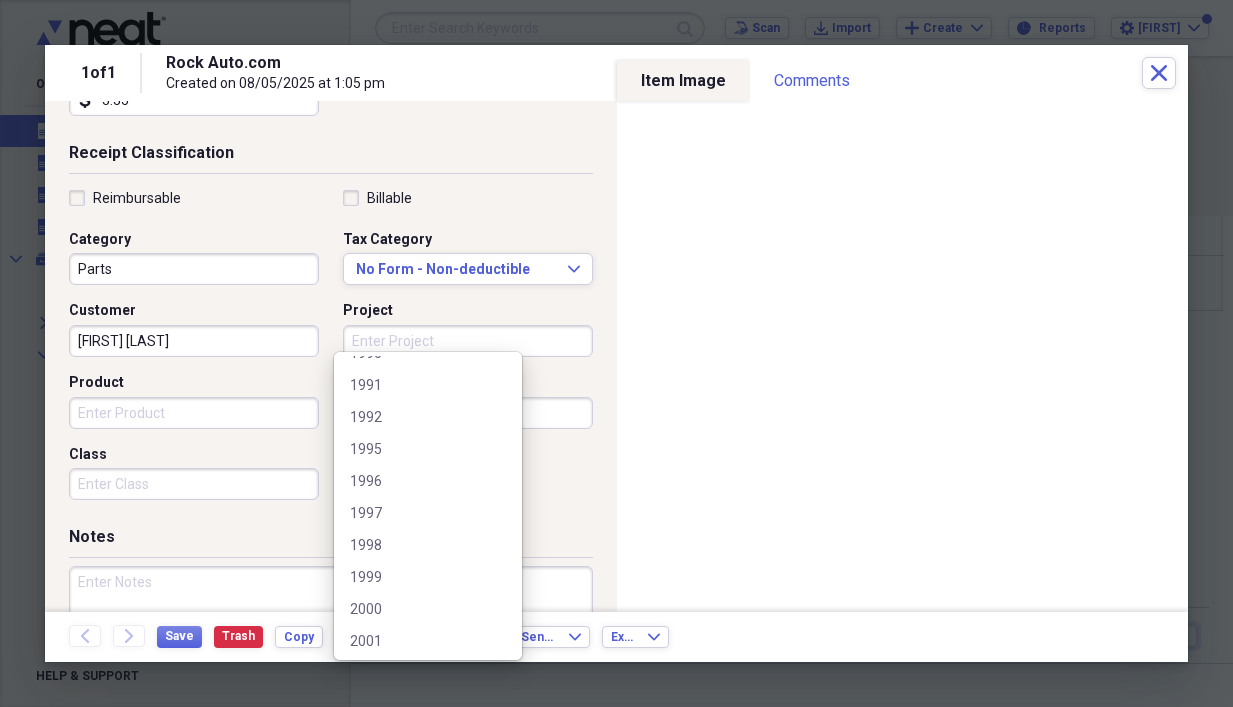 scroll, scrollTop: 11708, scrollLeft: 0, axis: vertical 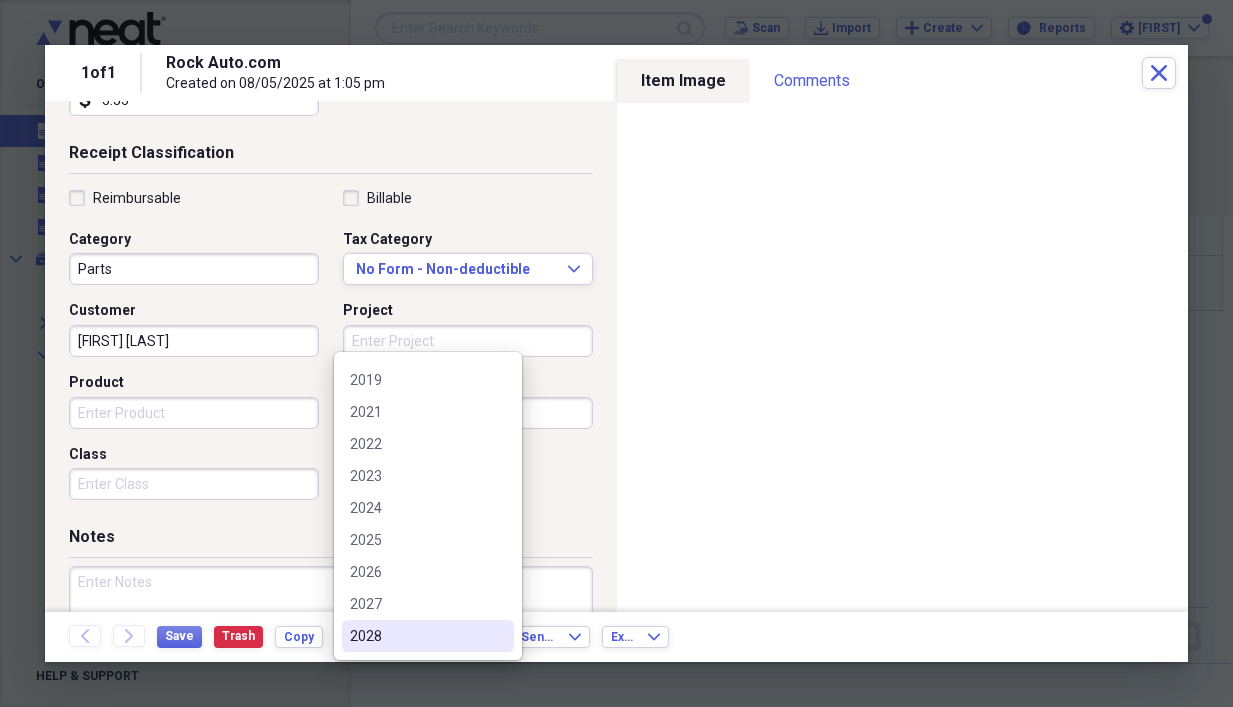 click on "2028" at bounding box center (416, 636) 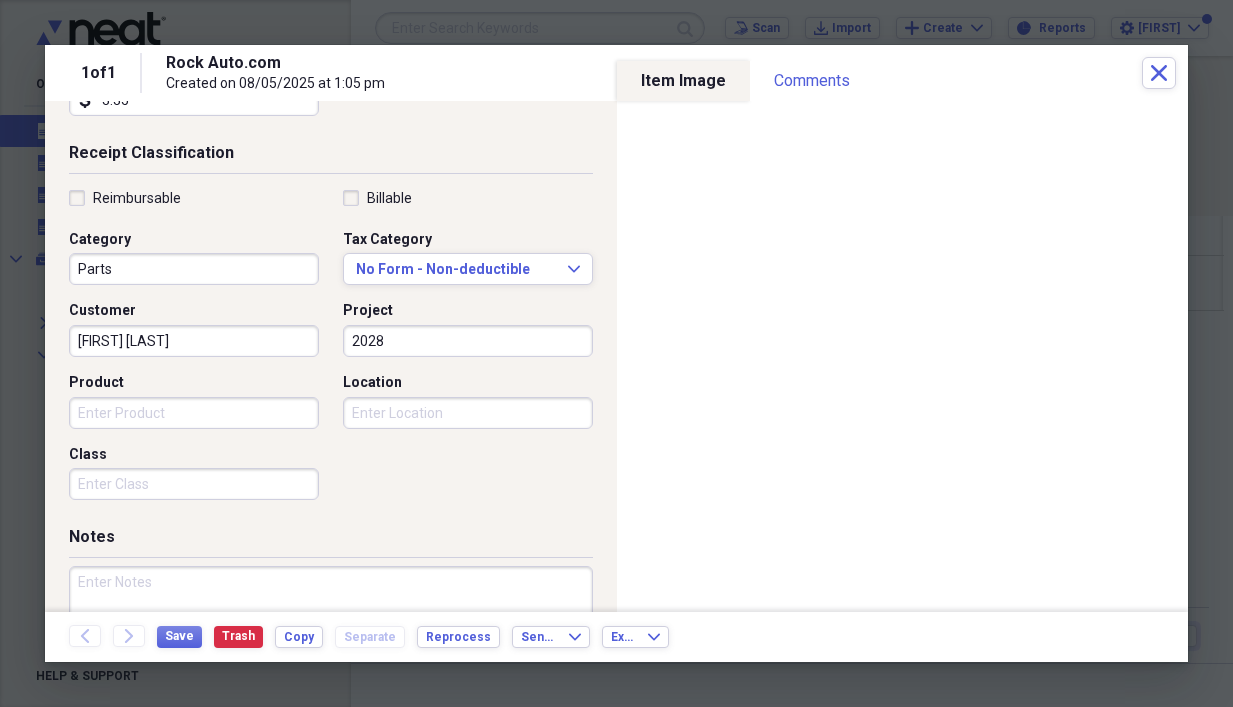 drag, startPoint x: 364, startPoint y: 334, endPoint x: 377, endPoint y: 337, distance: 13.341664 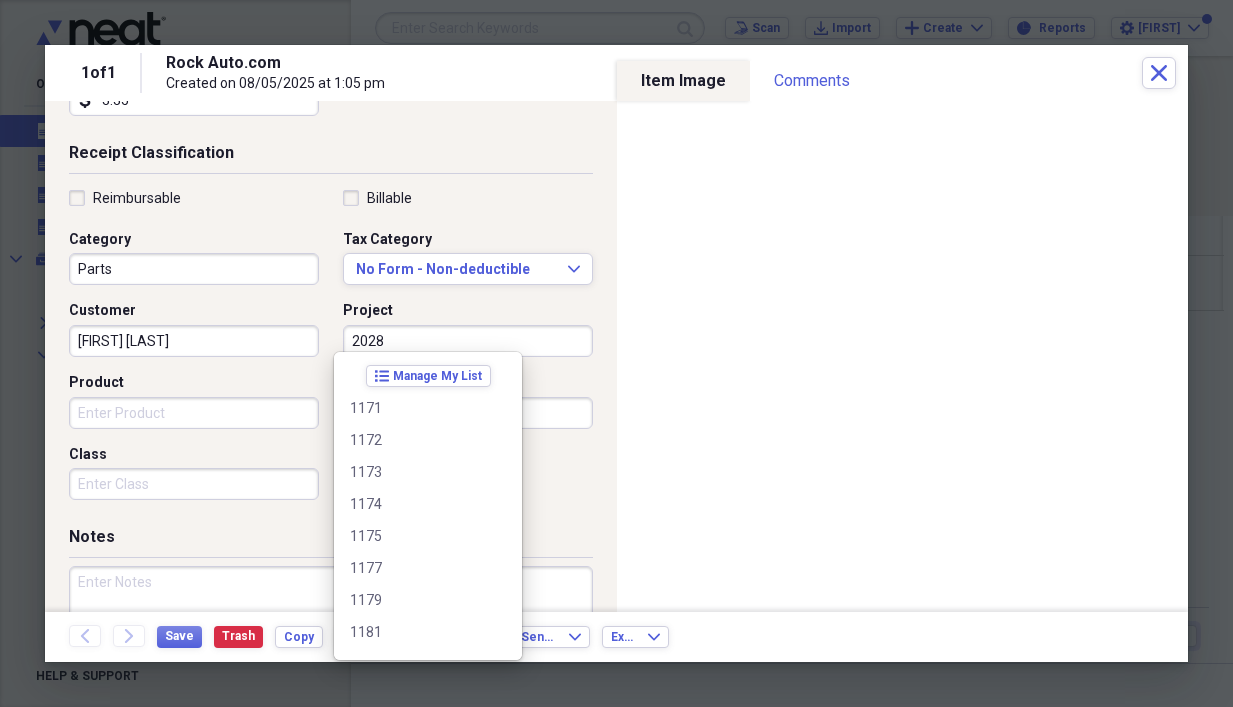 scroll, scrollTop: 11708, scrollLeft: 0, axis: vertical 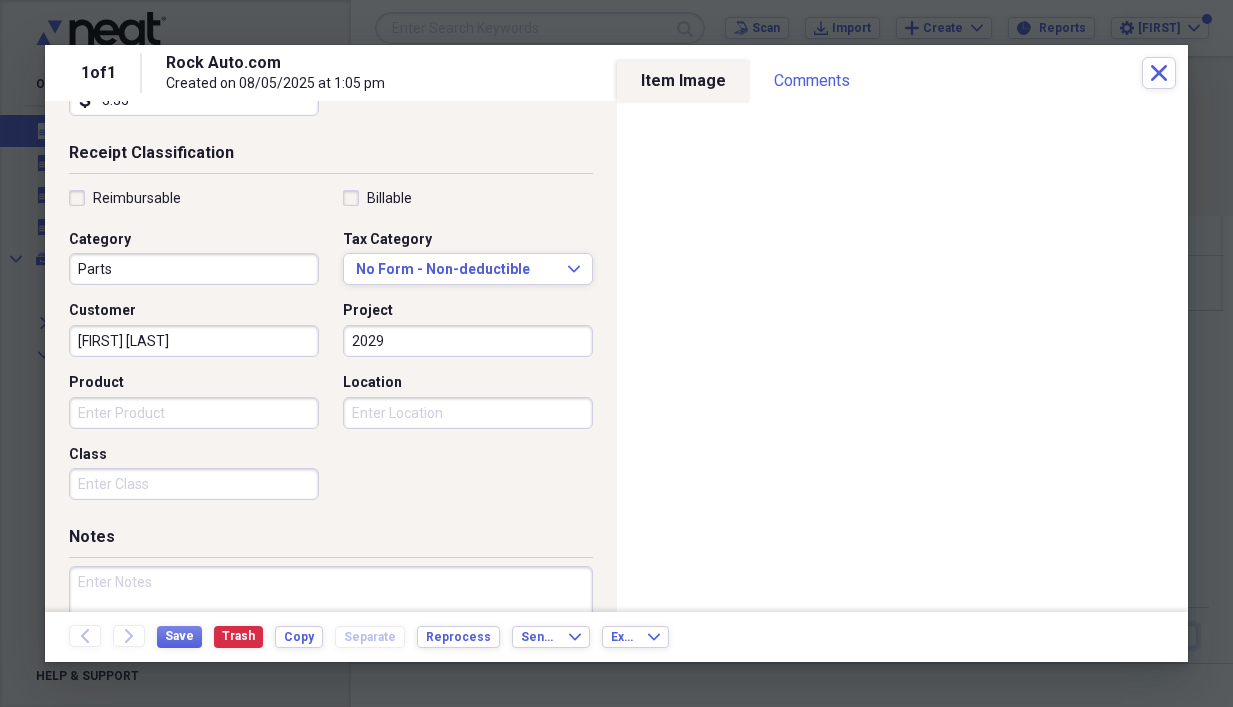 type on "2029" 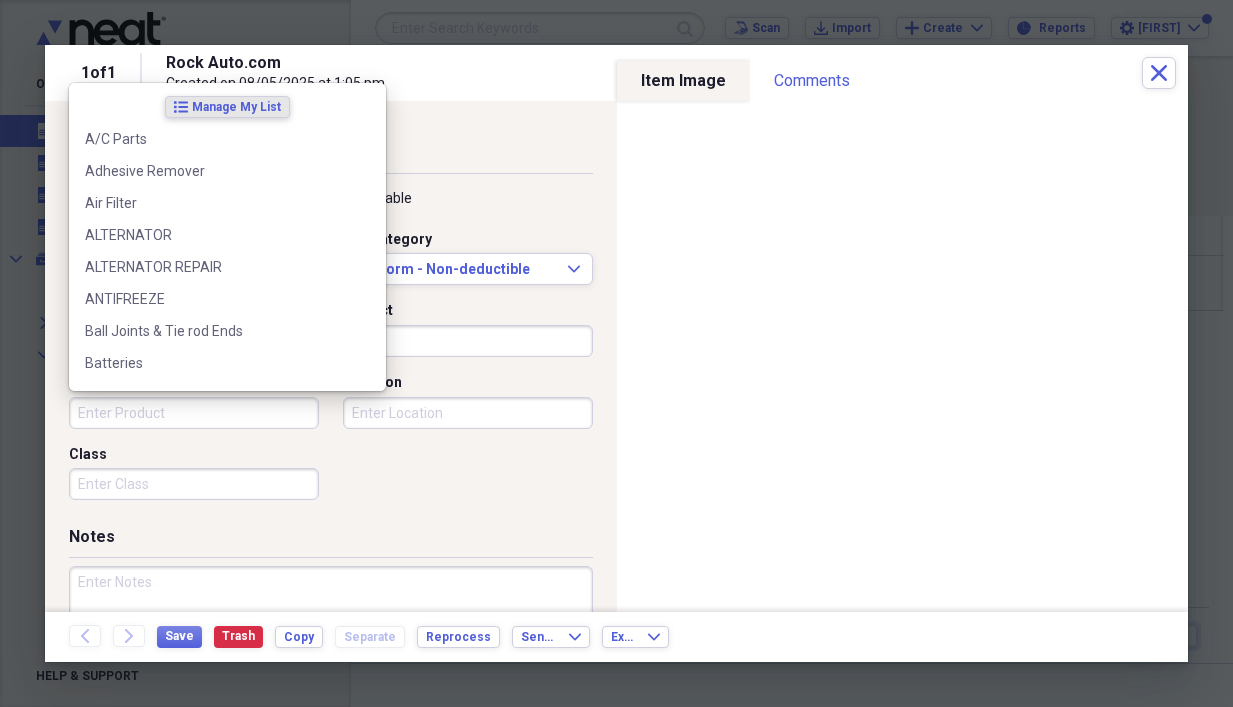 click on "Product" at bounding box center (194, 413) 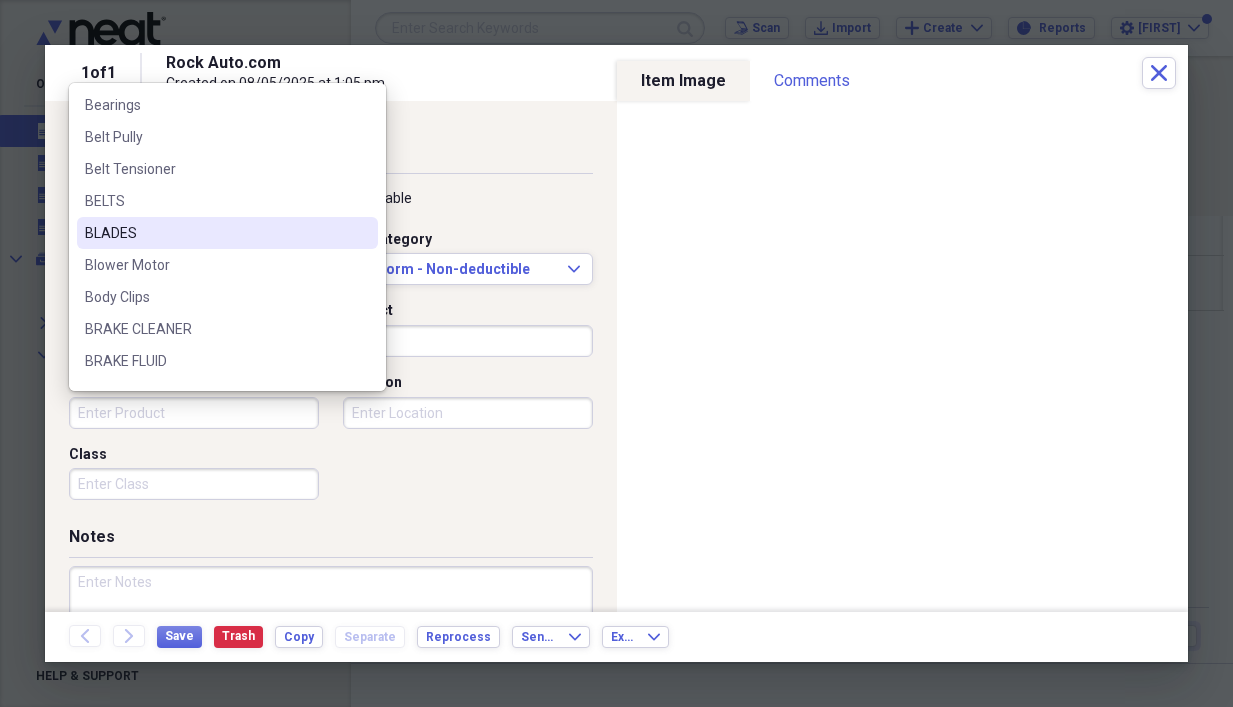 scroll, scrollTop: 600, scrollLeft: 0, axis: vertical 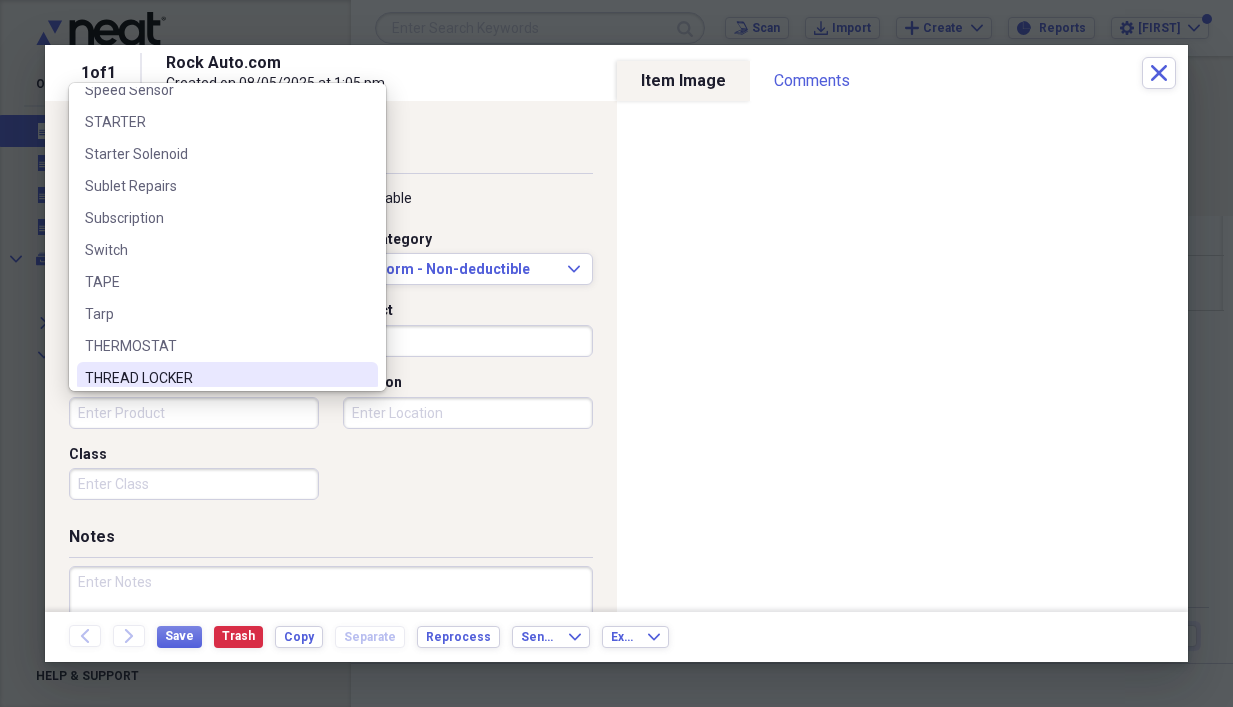 click on "Product" at bounding box center [194, 413] 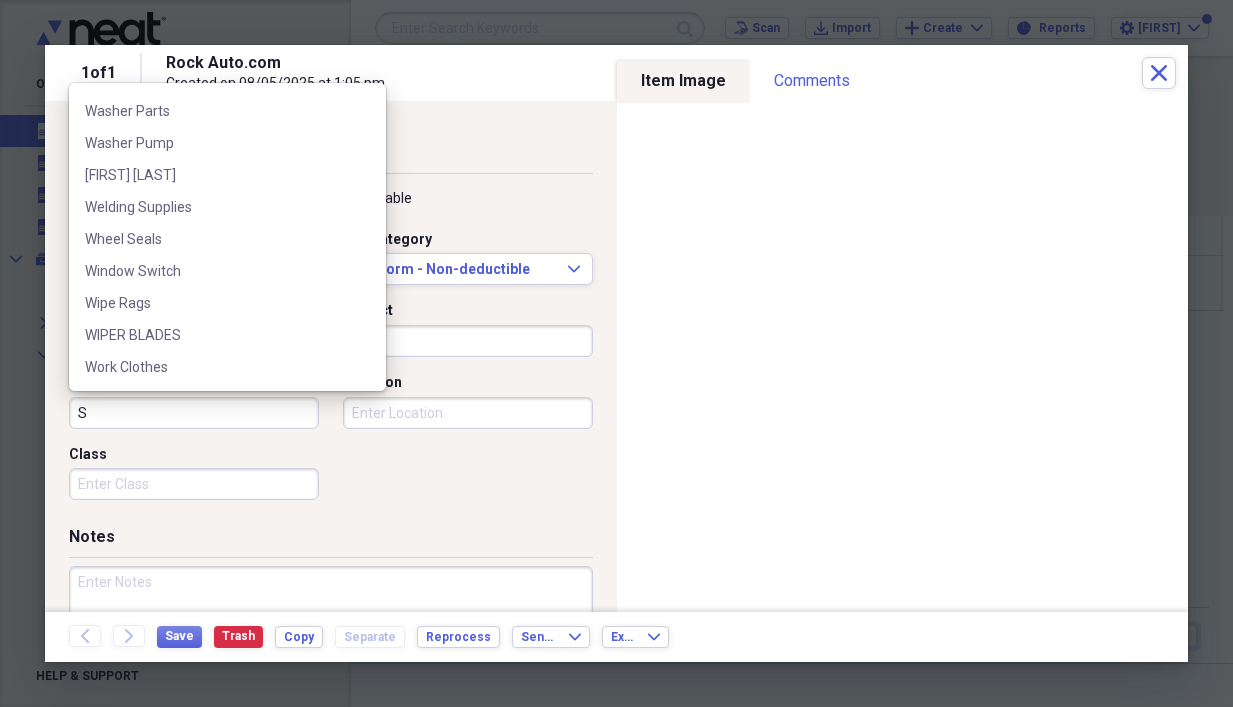 scroll, scrollTop: 0, scrollLeft: 0, axis: both 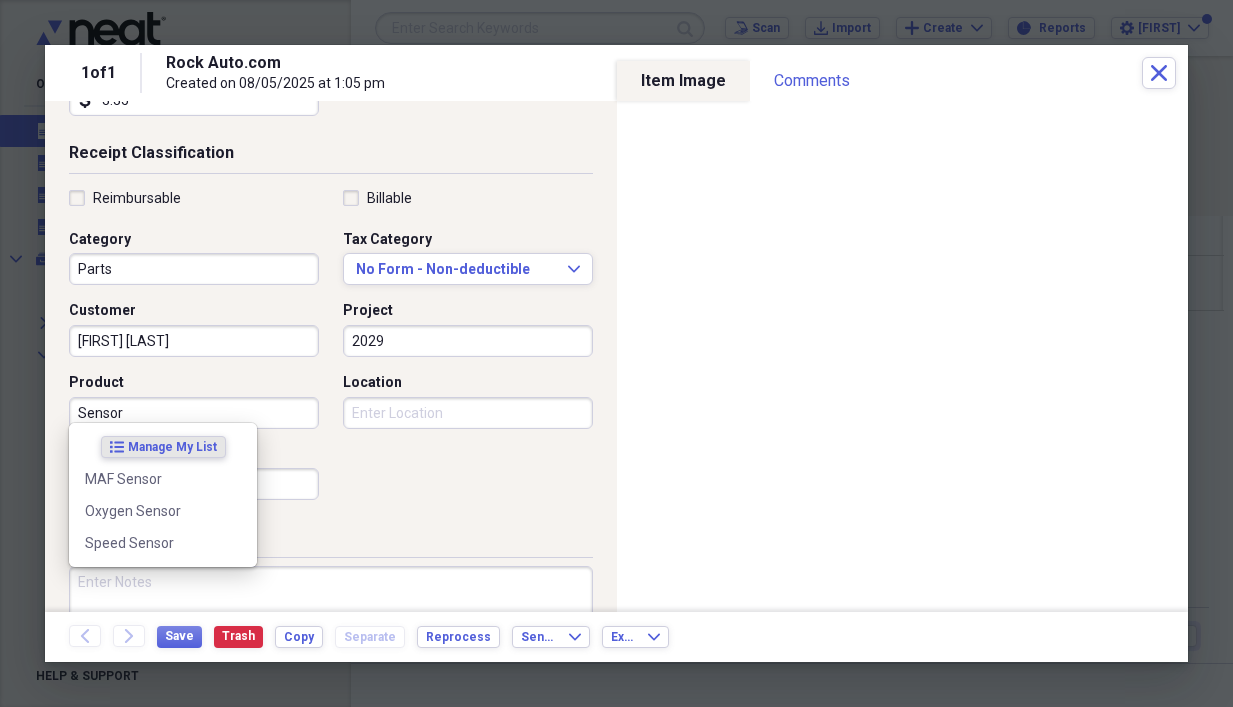 click on "Sensor" at bounding box center [194, 413] 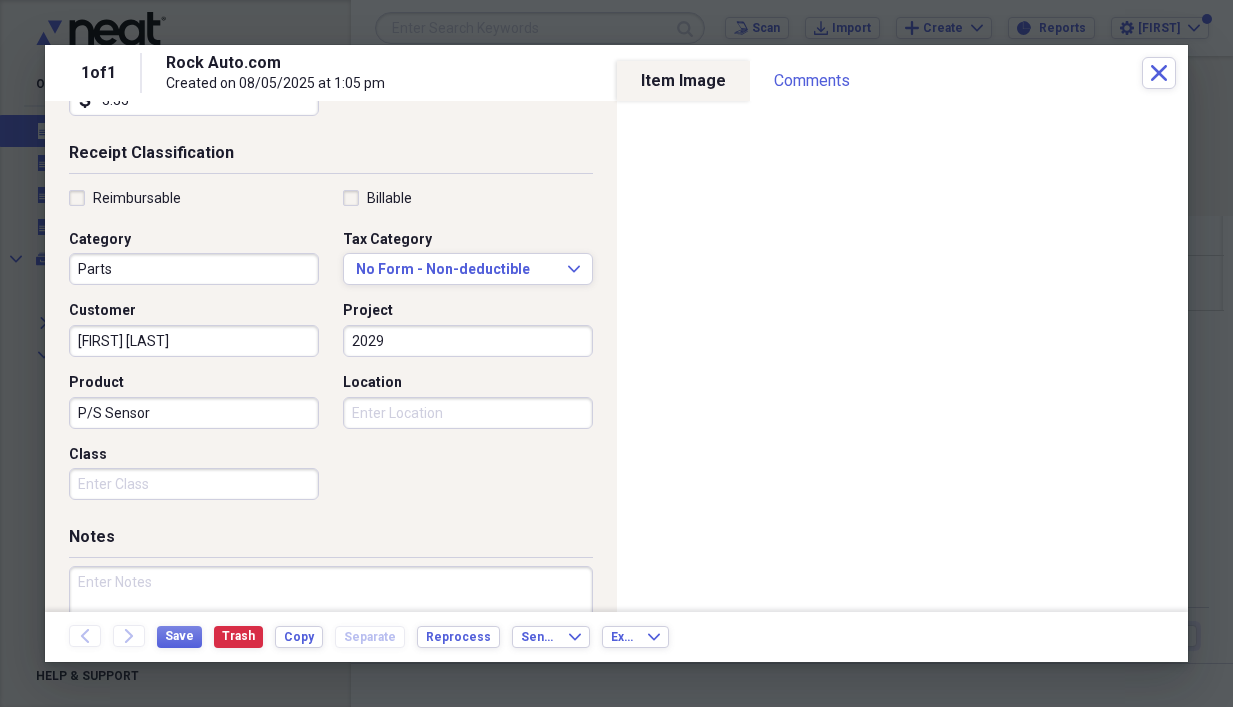 type on "P/S Sensor" 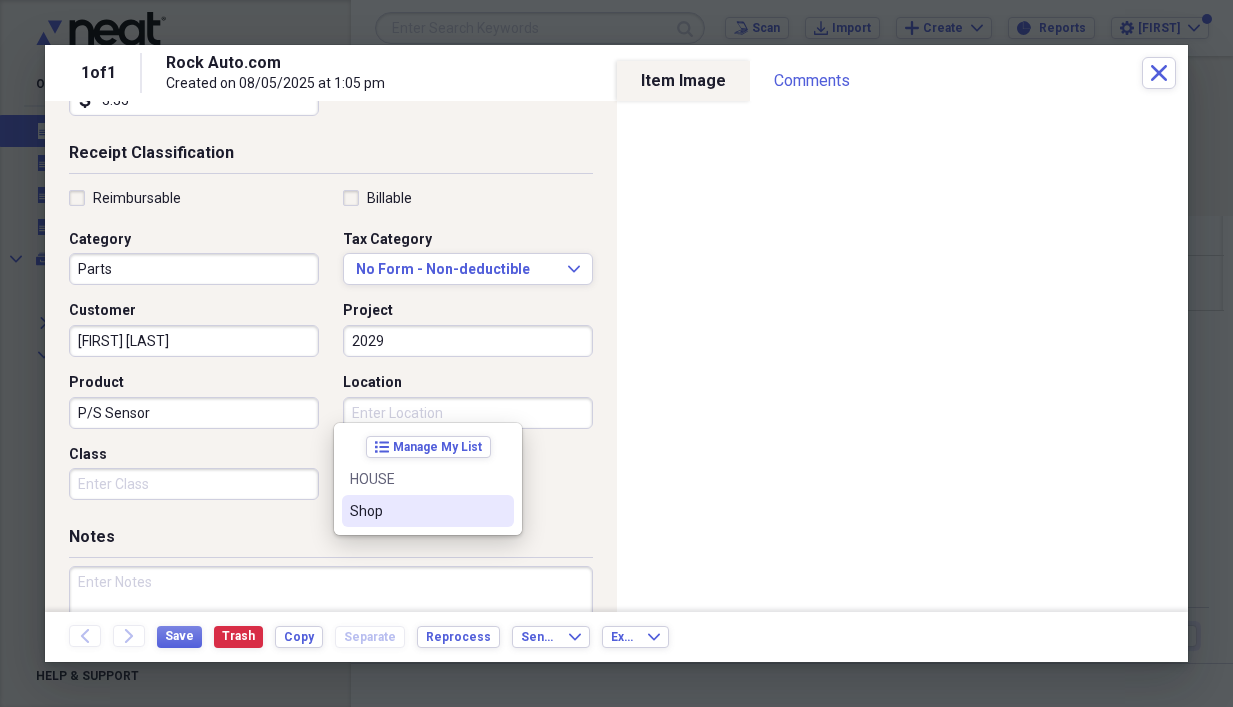 click on "Shop" at bounding box center (416, 511) 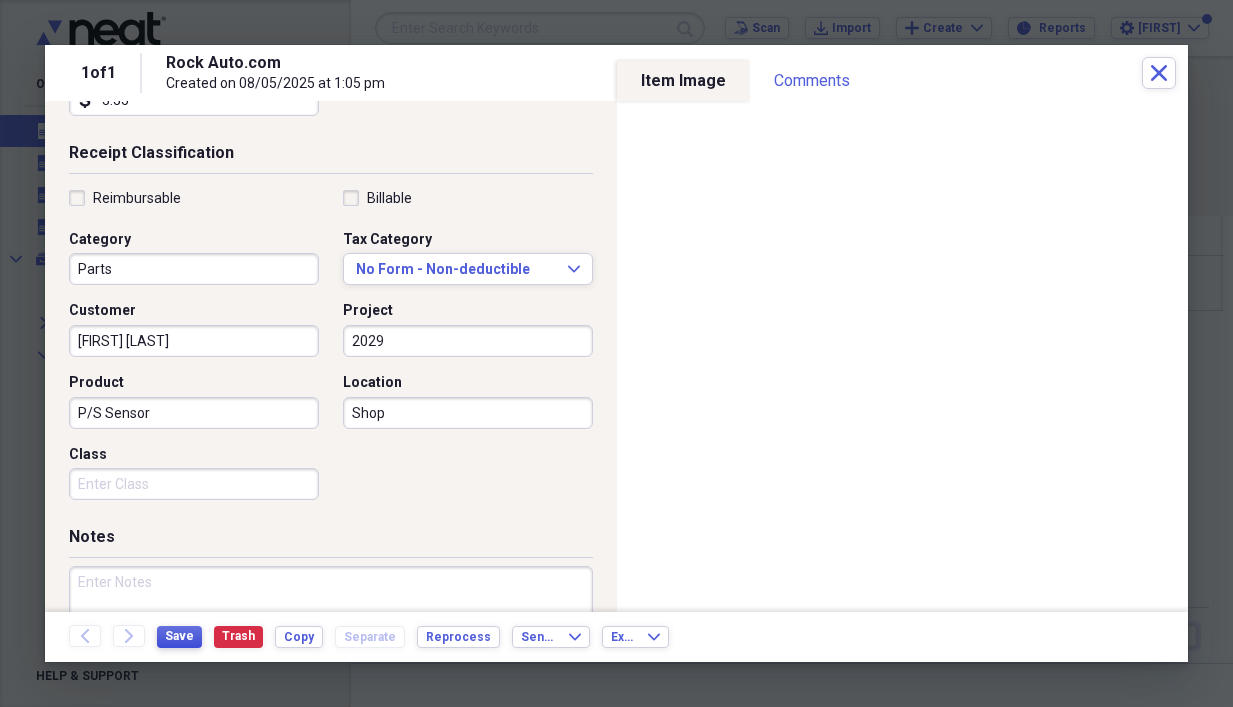 click on "Save" at bounding box center (179, 636) 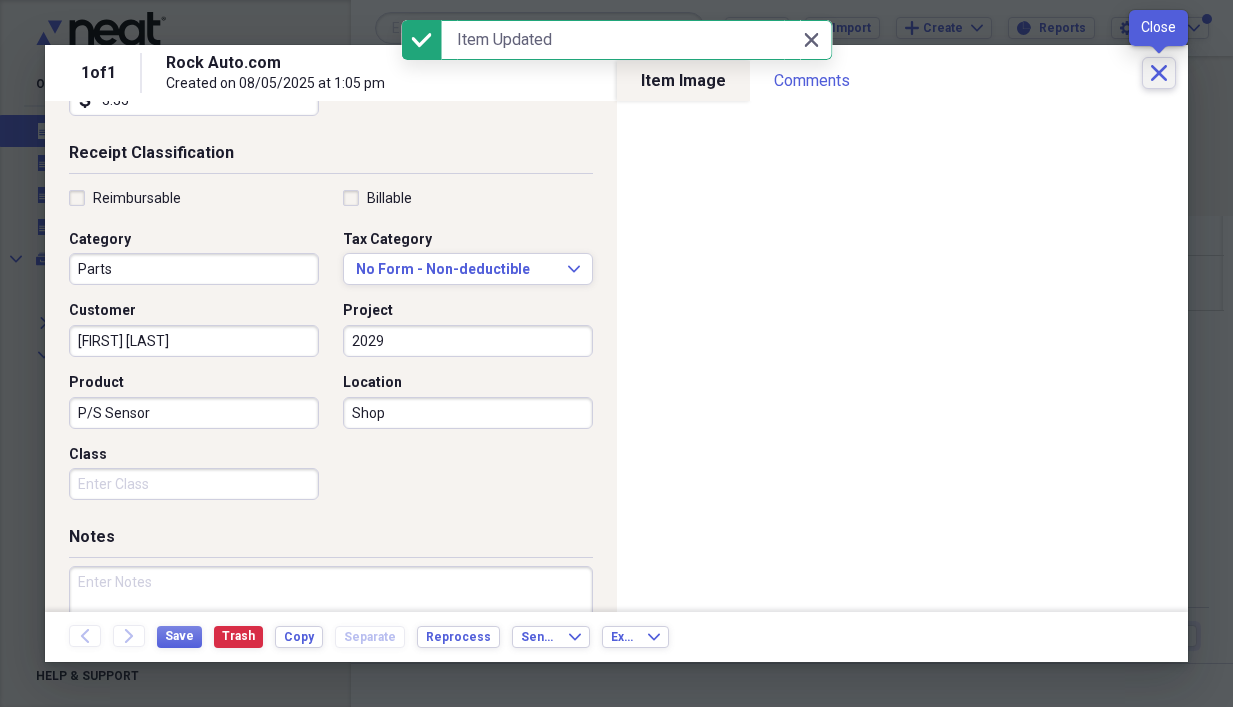 click on "Close" 